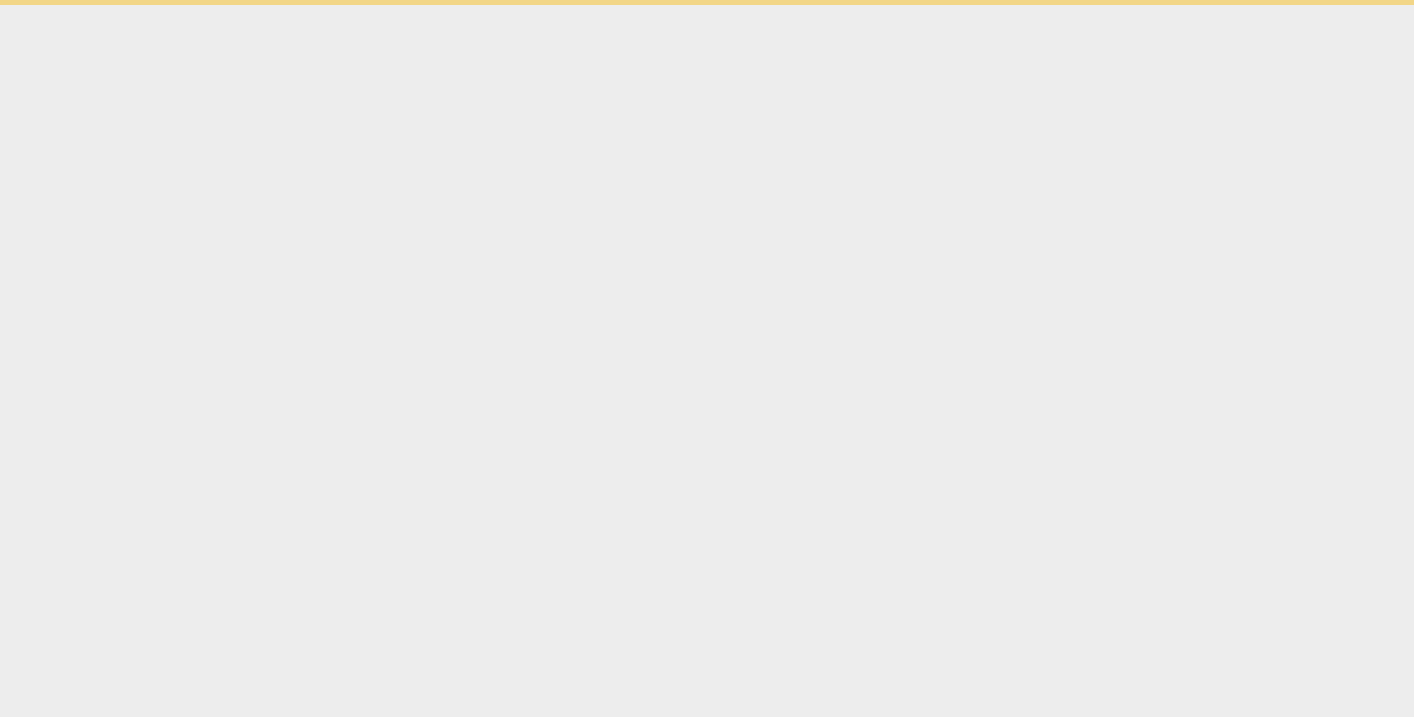 scroll, scrollTop: 0, scrollLeft: 0, axis: both 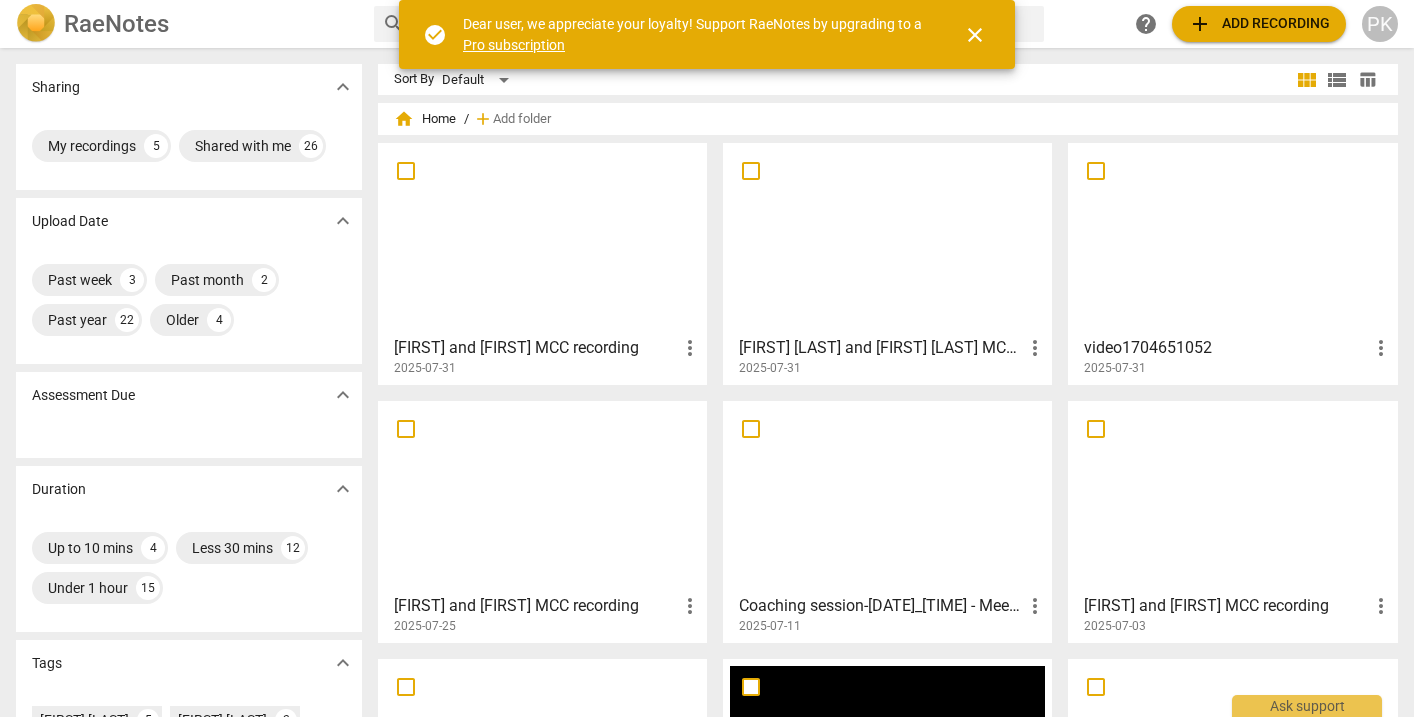click on "close" at bounding box center (975, 35) 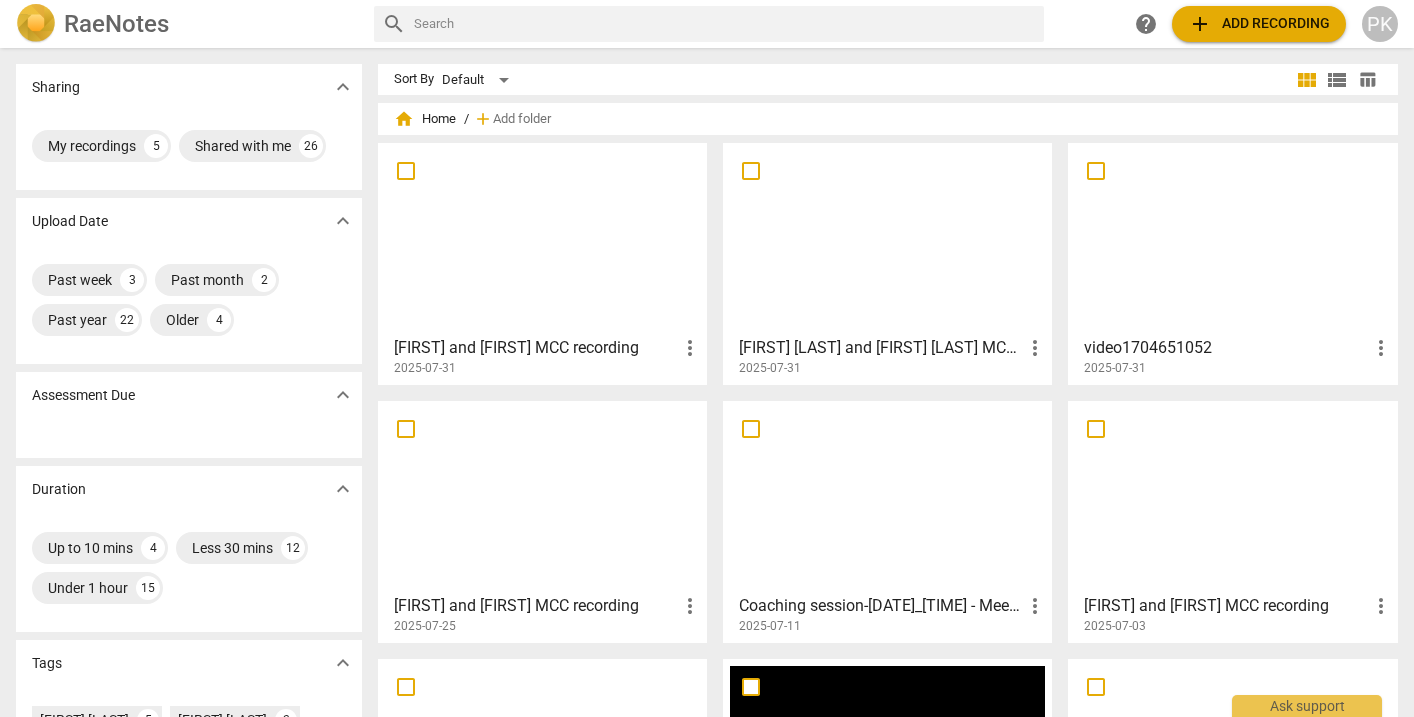 click at bounding box center [725, 24] 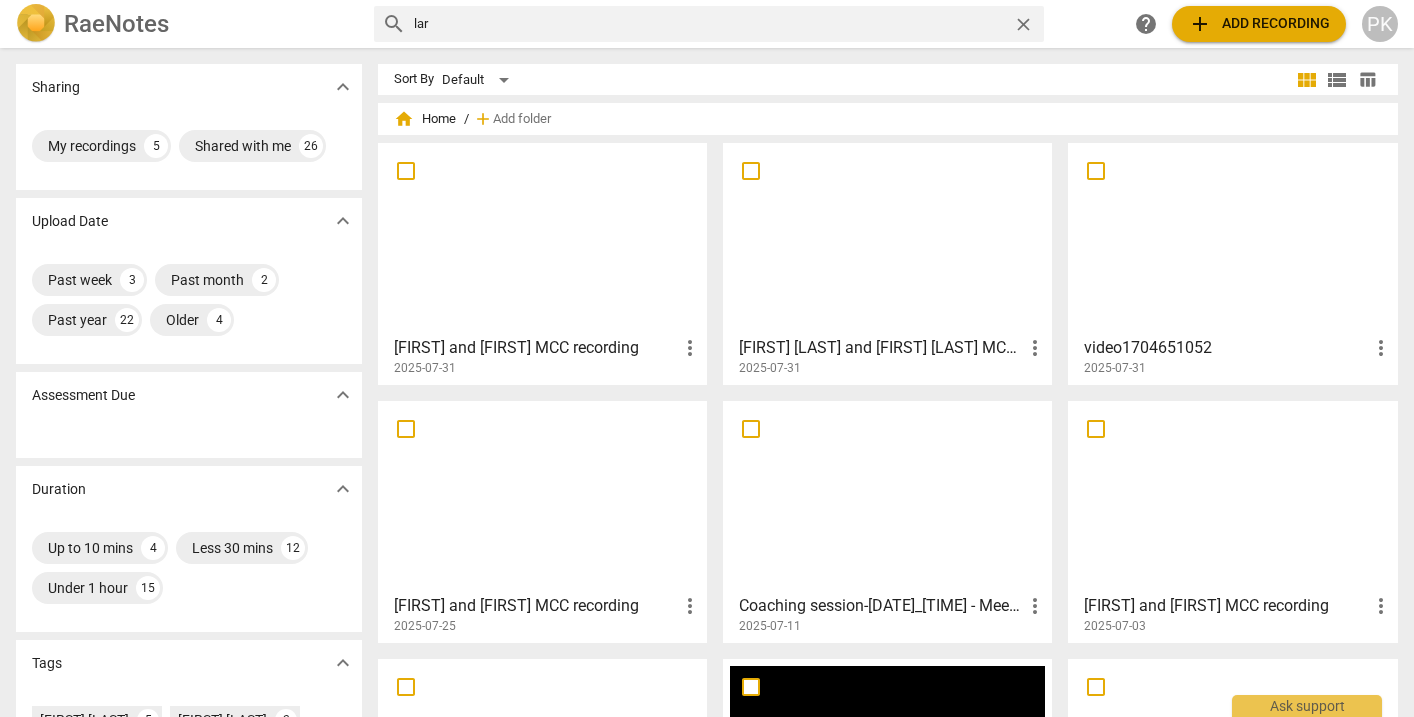 type on "[FIRST]" 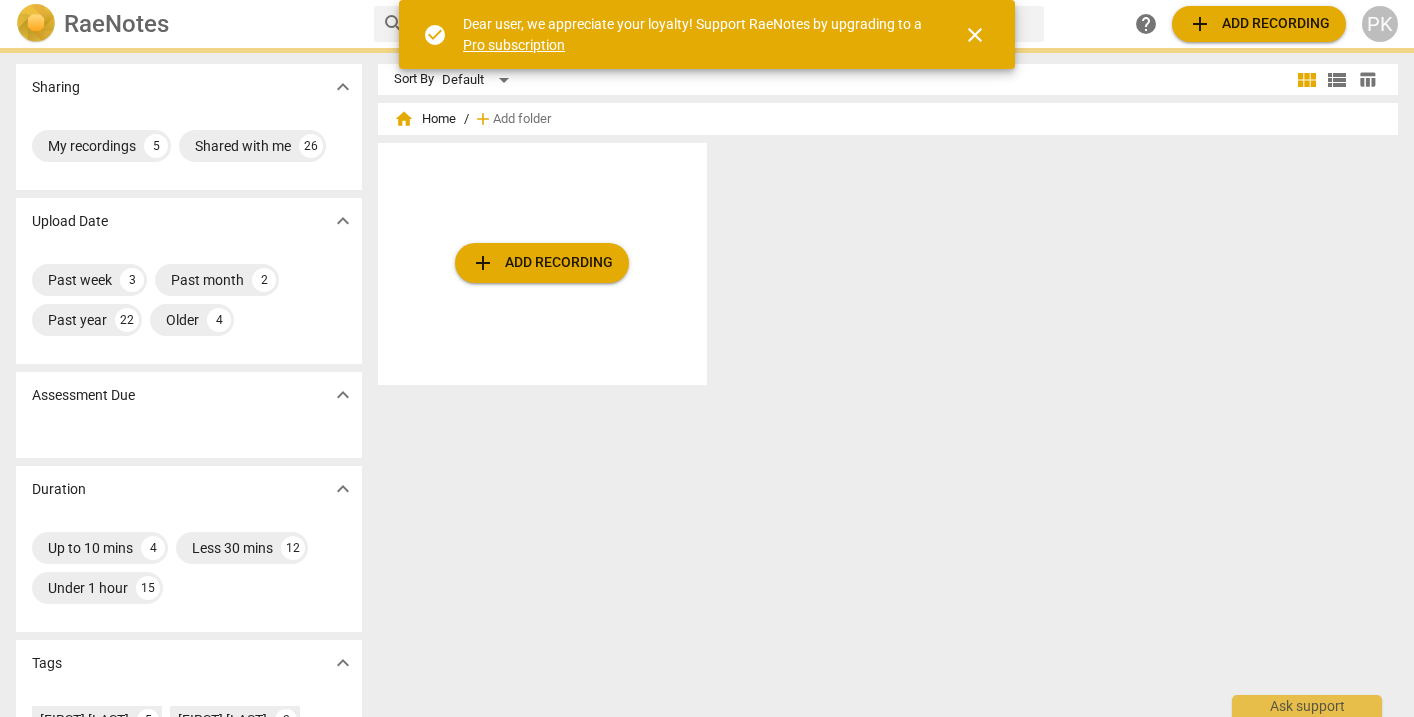 scroll, scrollTop: 0, scrollLeft: 0, axis: both 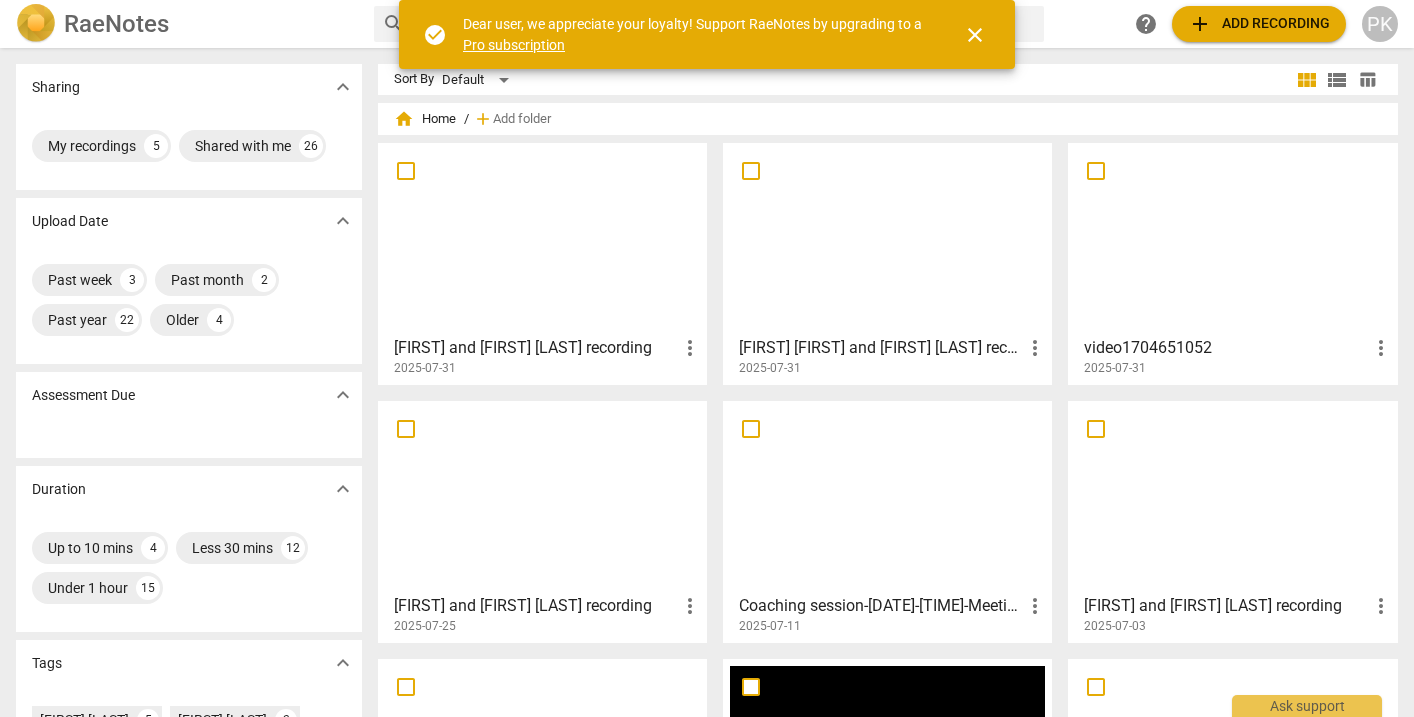 click at bounding box center [887, 496] 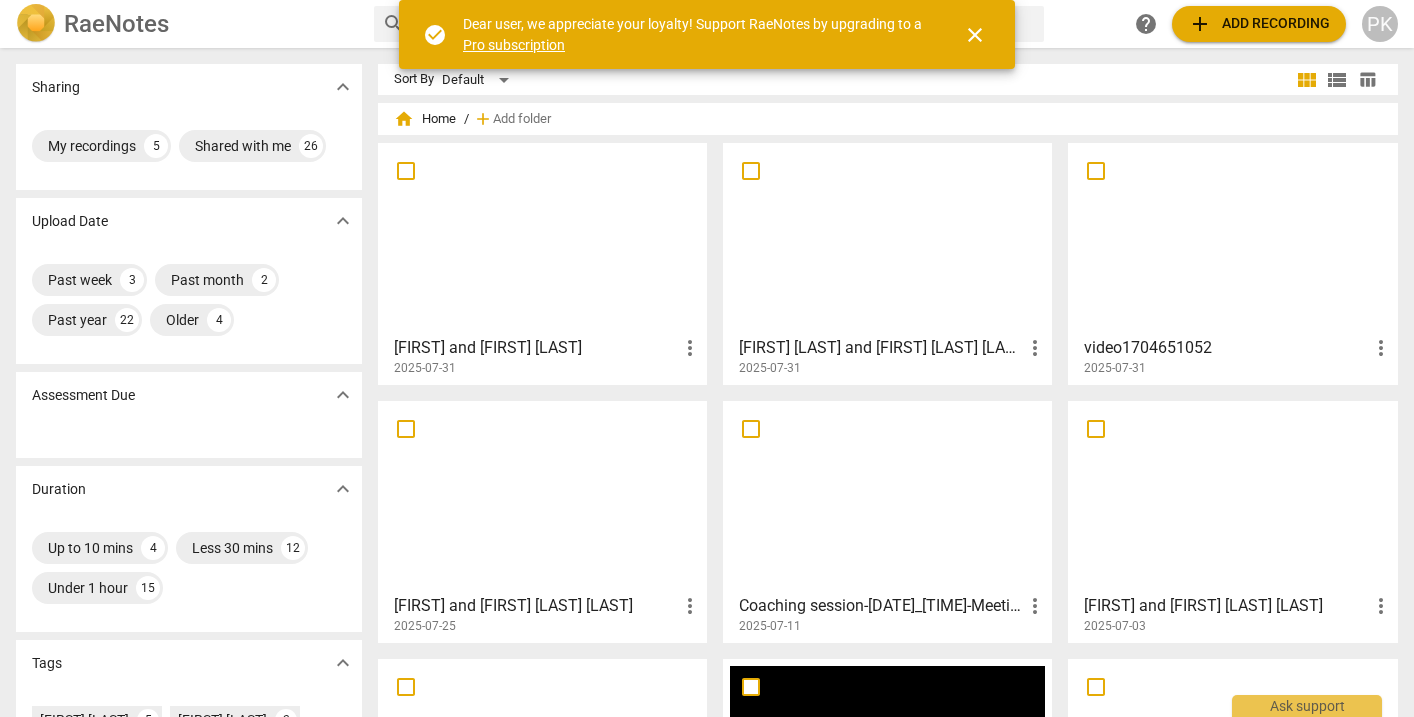 scroll, scrollTop: 0, scrollLeft: 0, axis: both 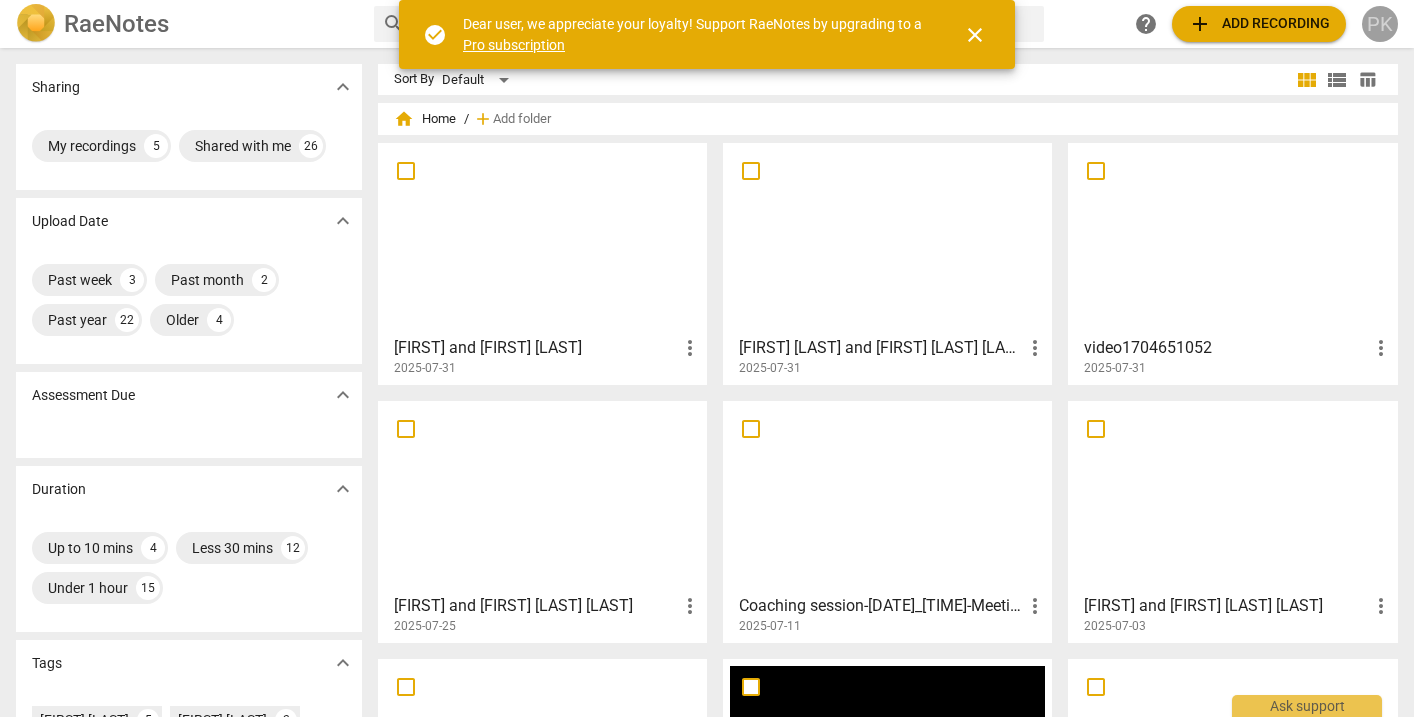 click on "PK" at bounding box center (1380, 24) 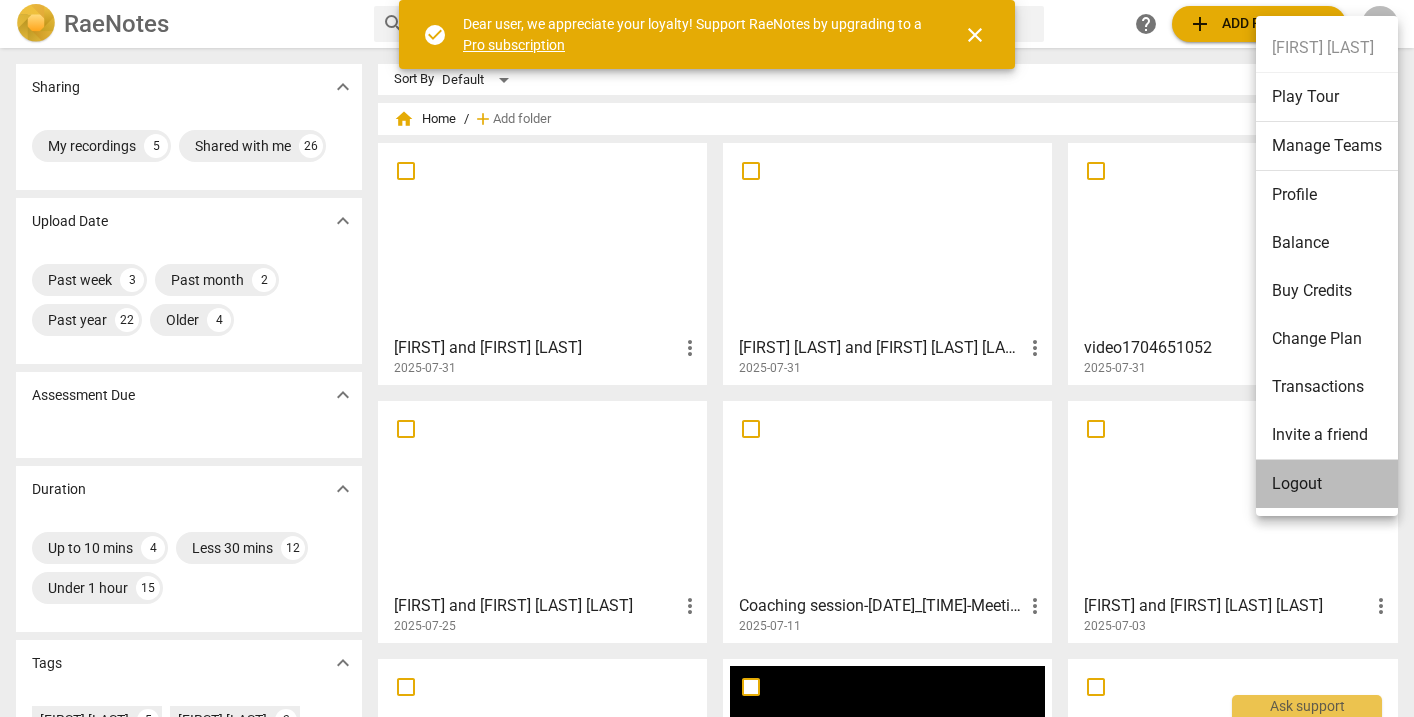 click on "Logout" at bounding box center [1327, 484] 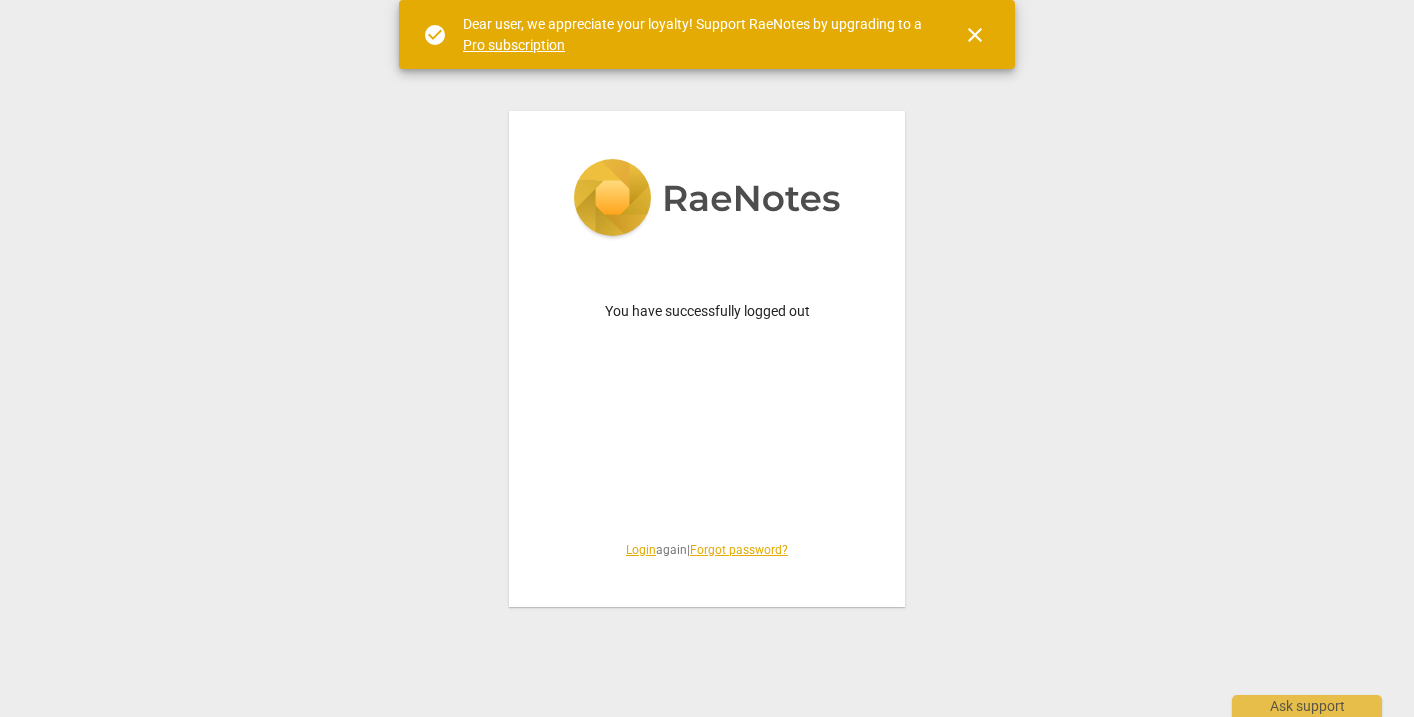 click on "Login" at bounding box center (641, 550) 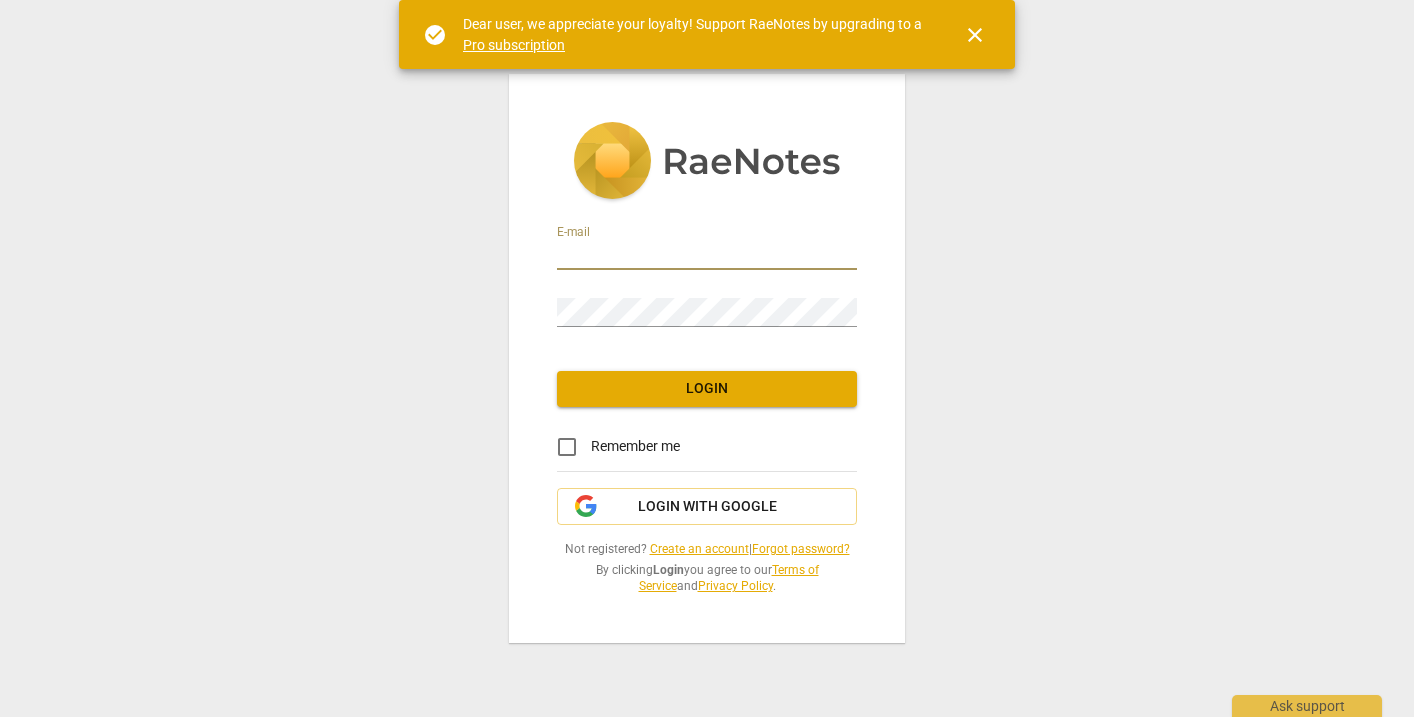 type on "penny@coachacademy.com" 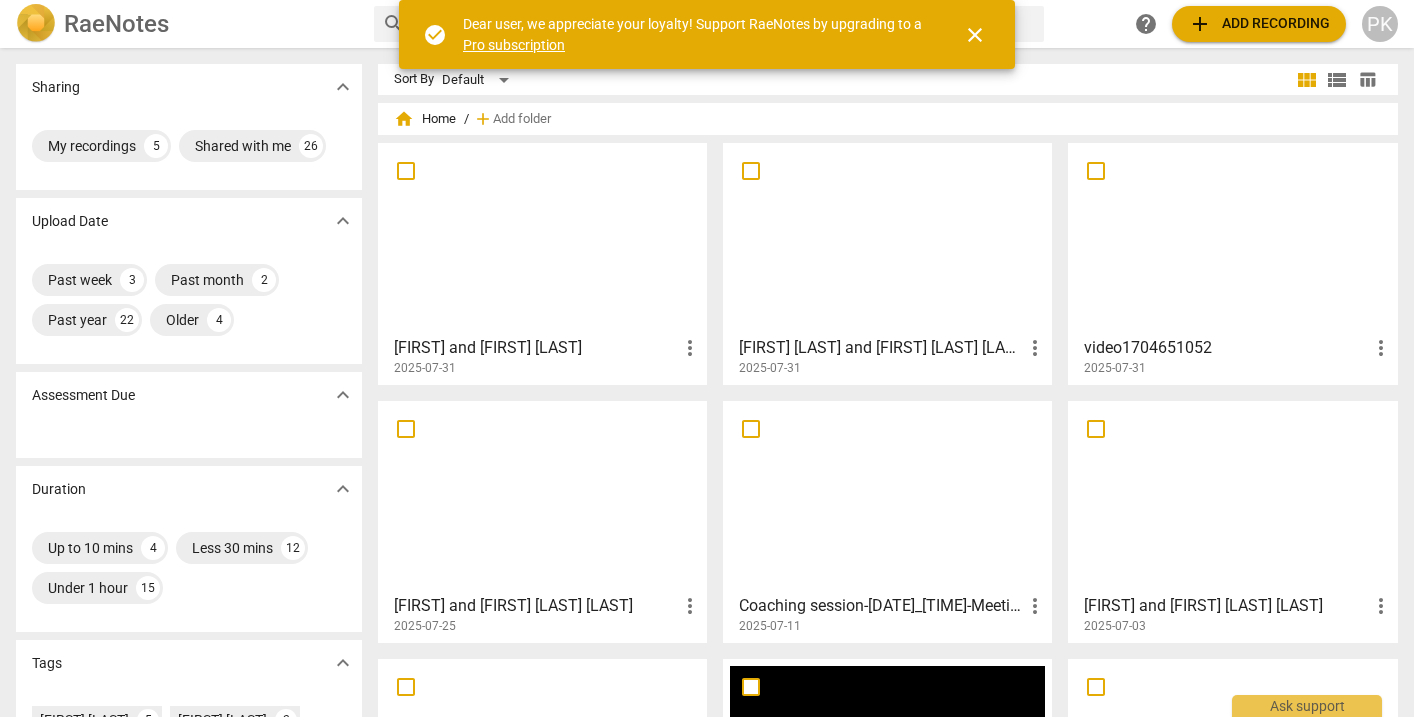 click at bounding box center [887, 496] 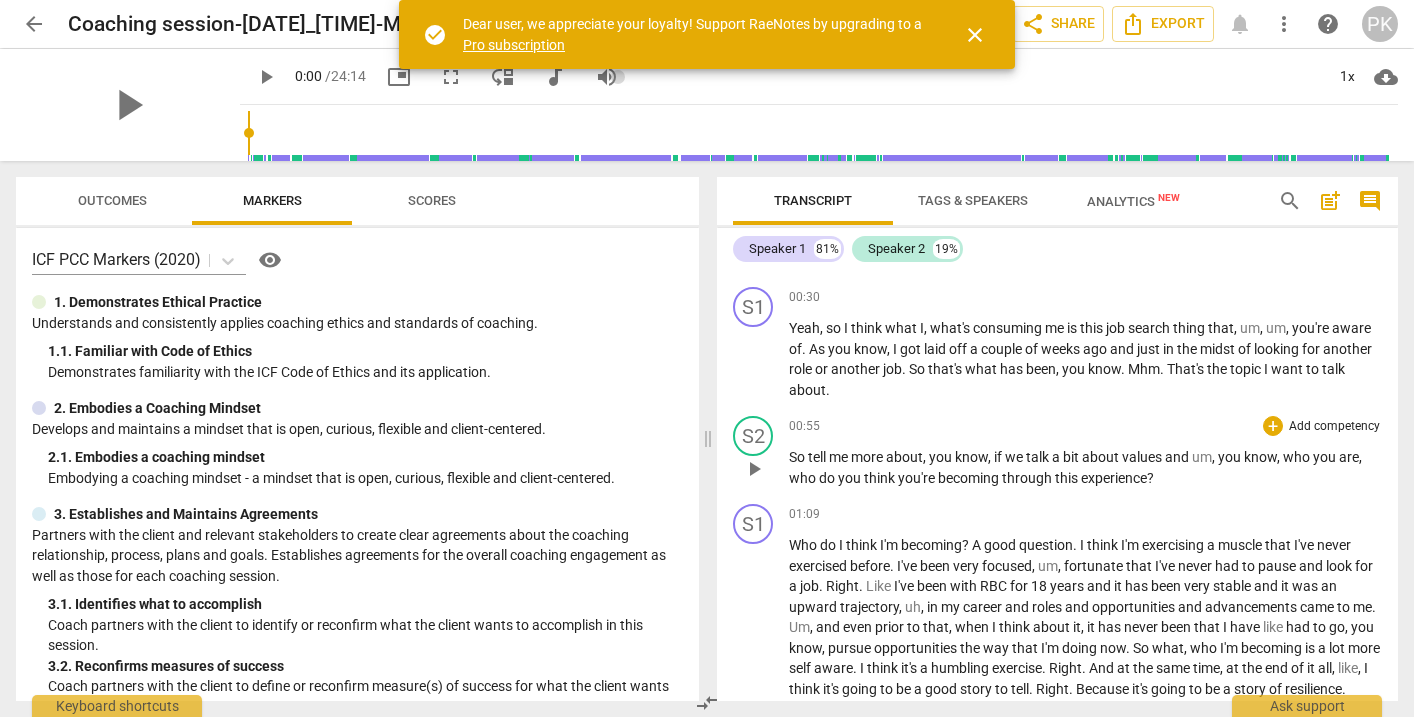 scroll, scrollTop: 519, scrollLeft: 0, axis: vertical 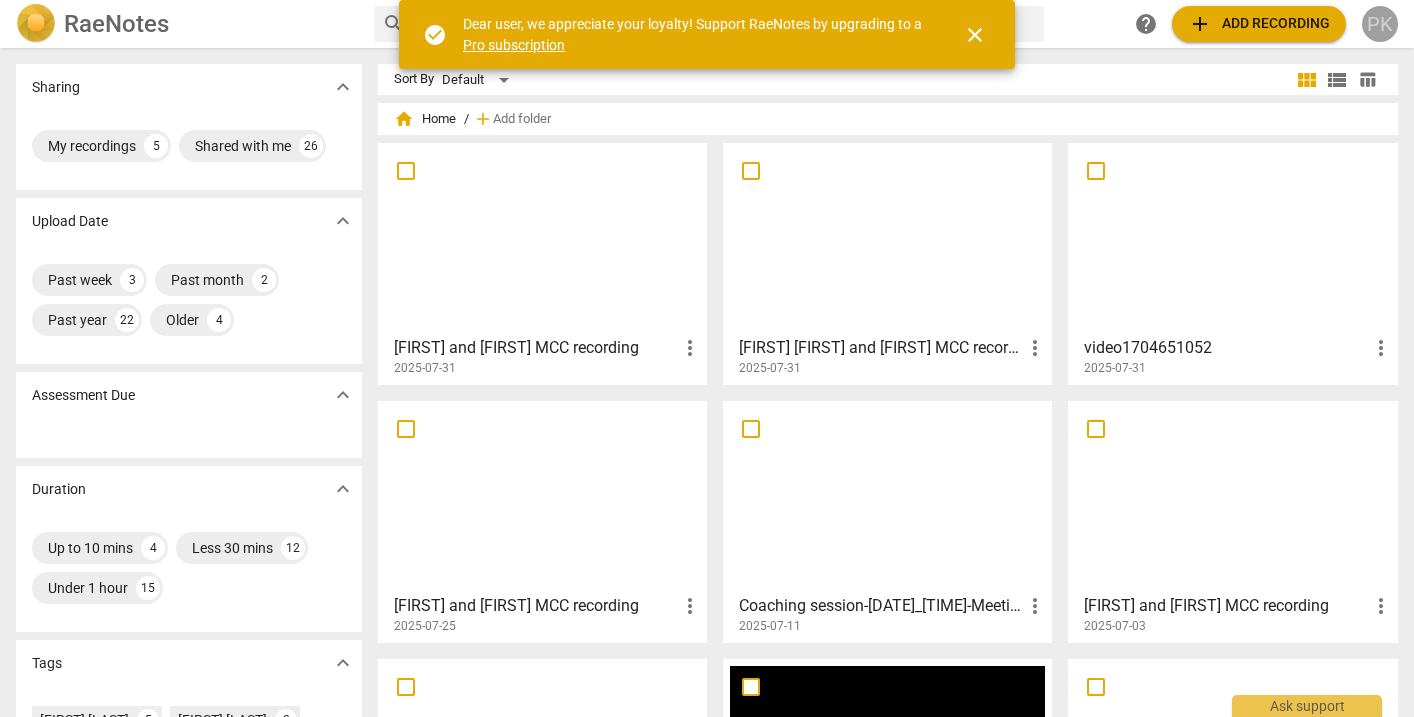 click on "PK" at bounding box center (1380, 24) 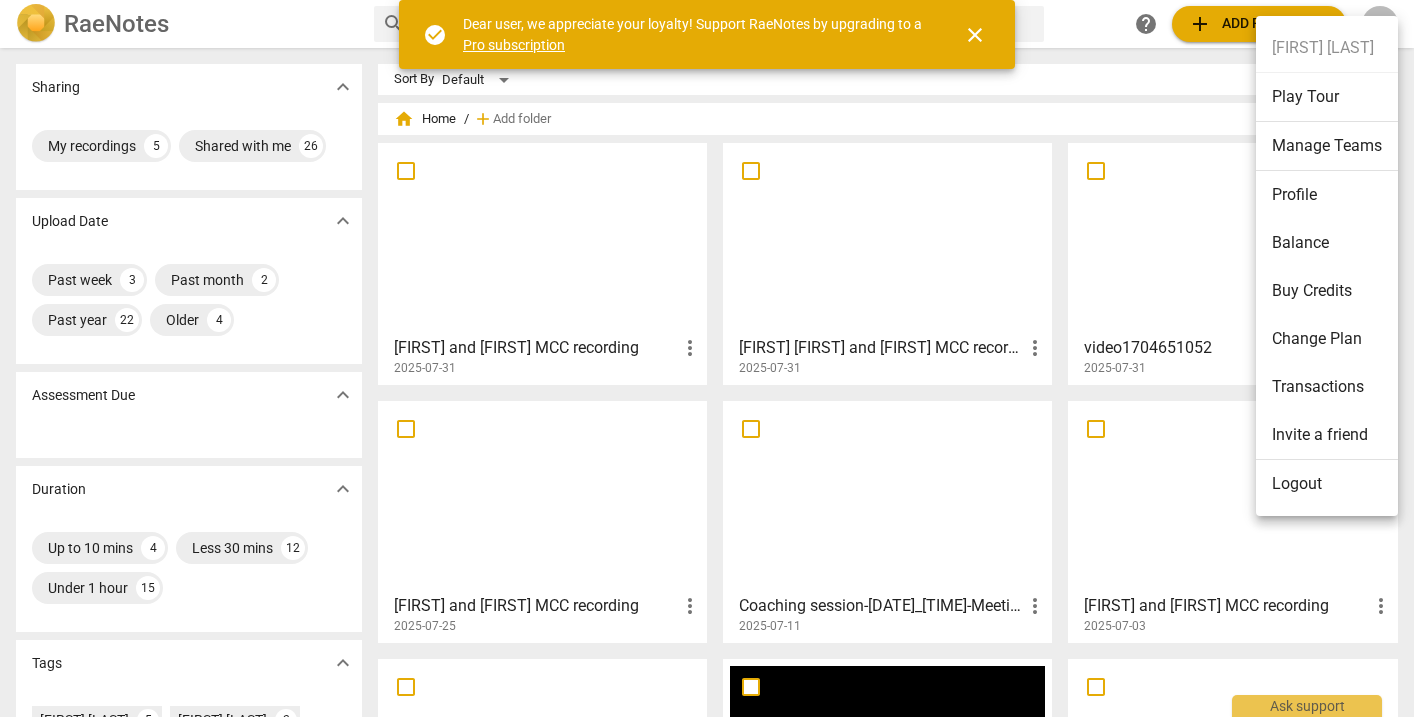 click on "Logout" at bounding box center [1327, 484] 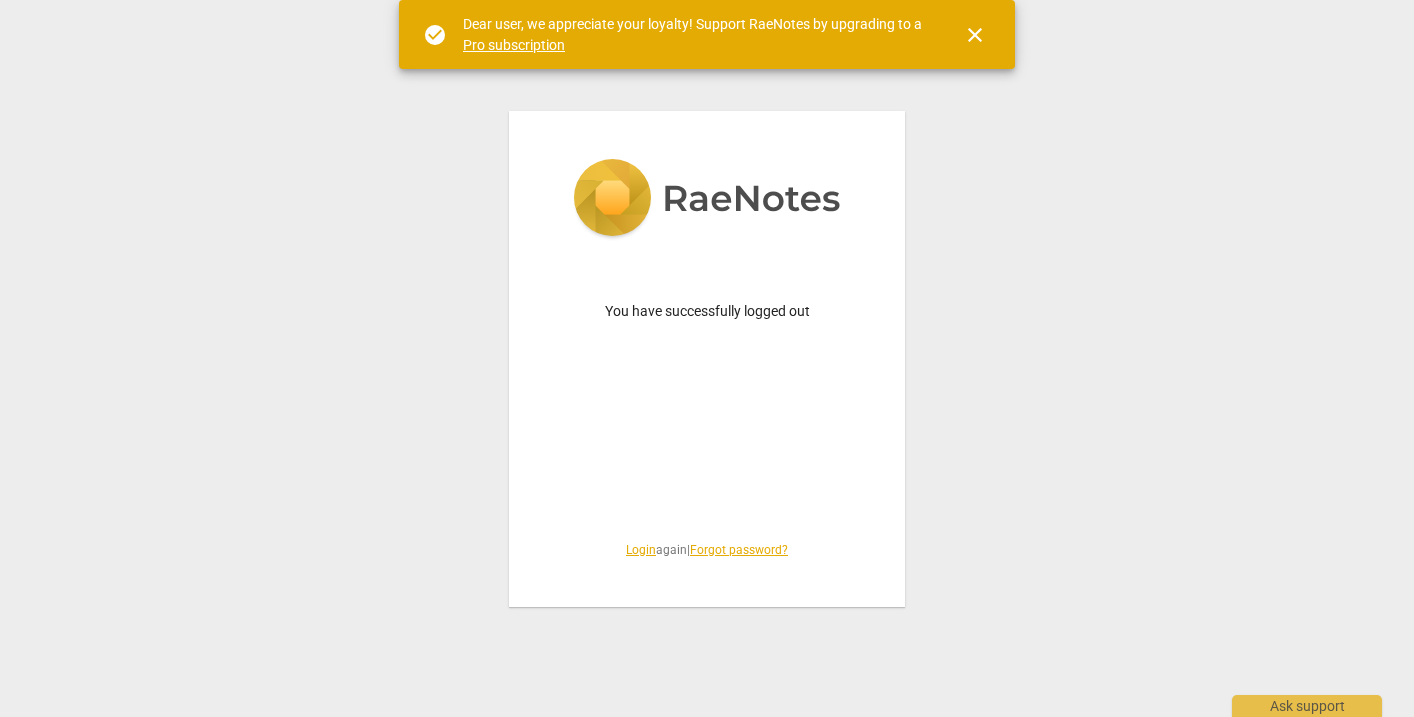click on "Login" at bounding box center [641, 550] 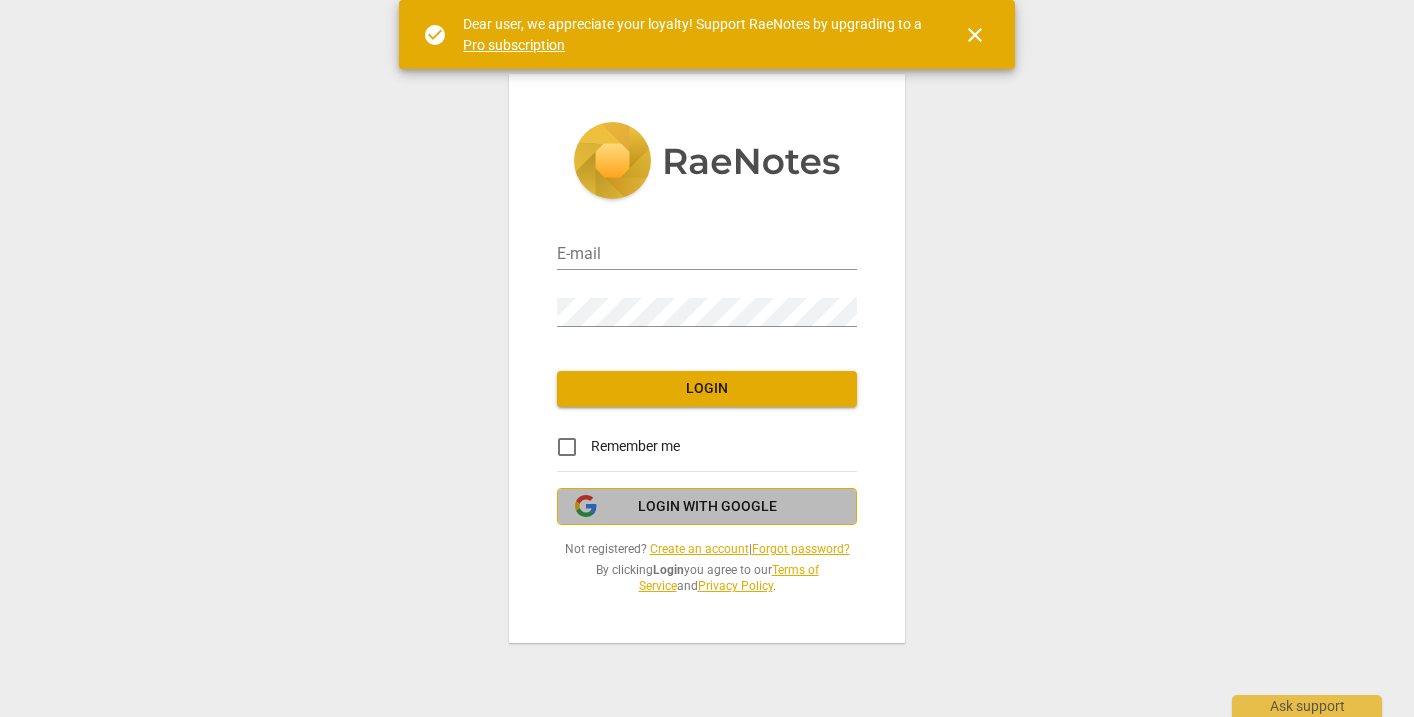click on "Login with Google" at bounding box center (707, 507) 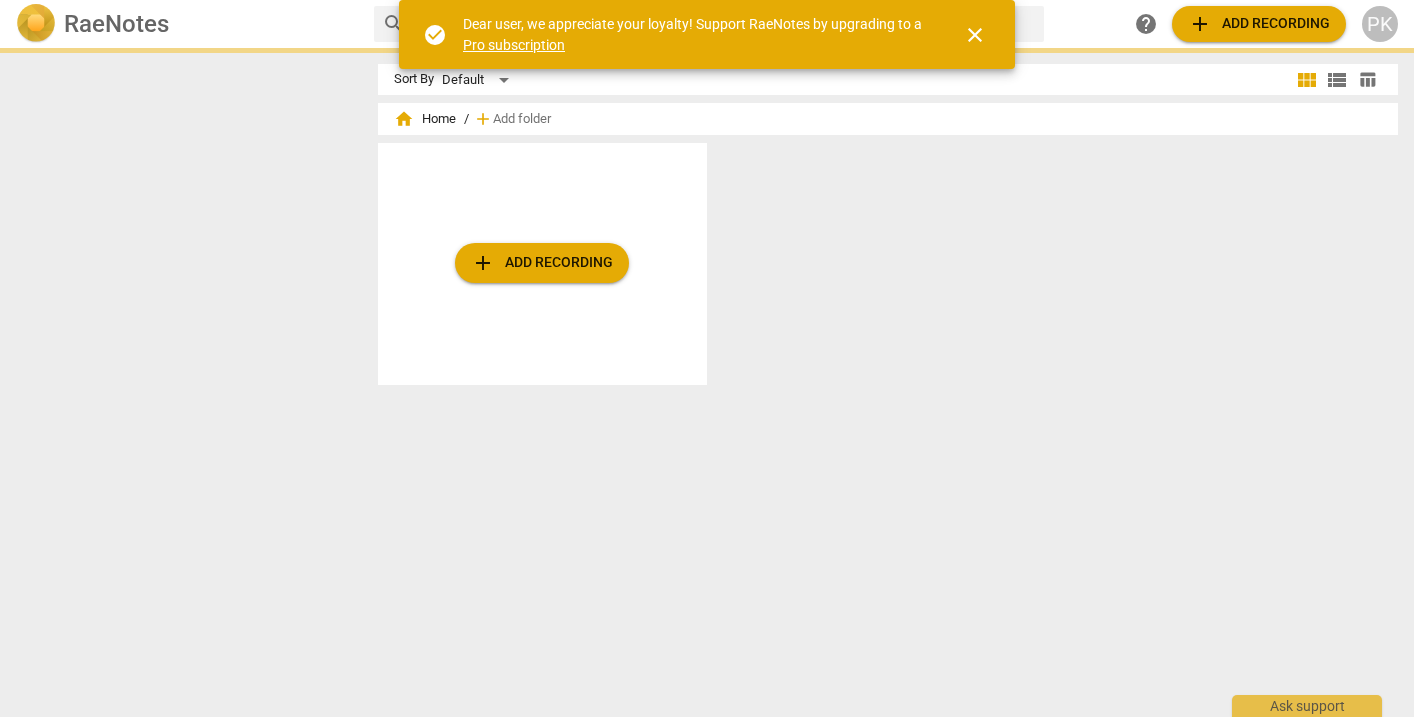 scroll, scrollTop: 0, scrollLeft: 0, axis: both 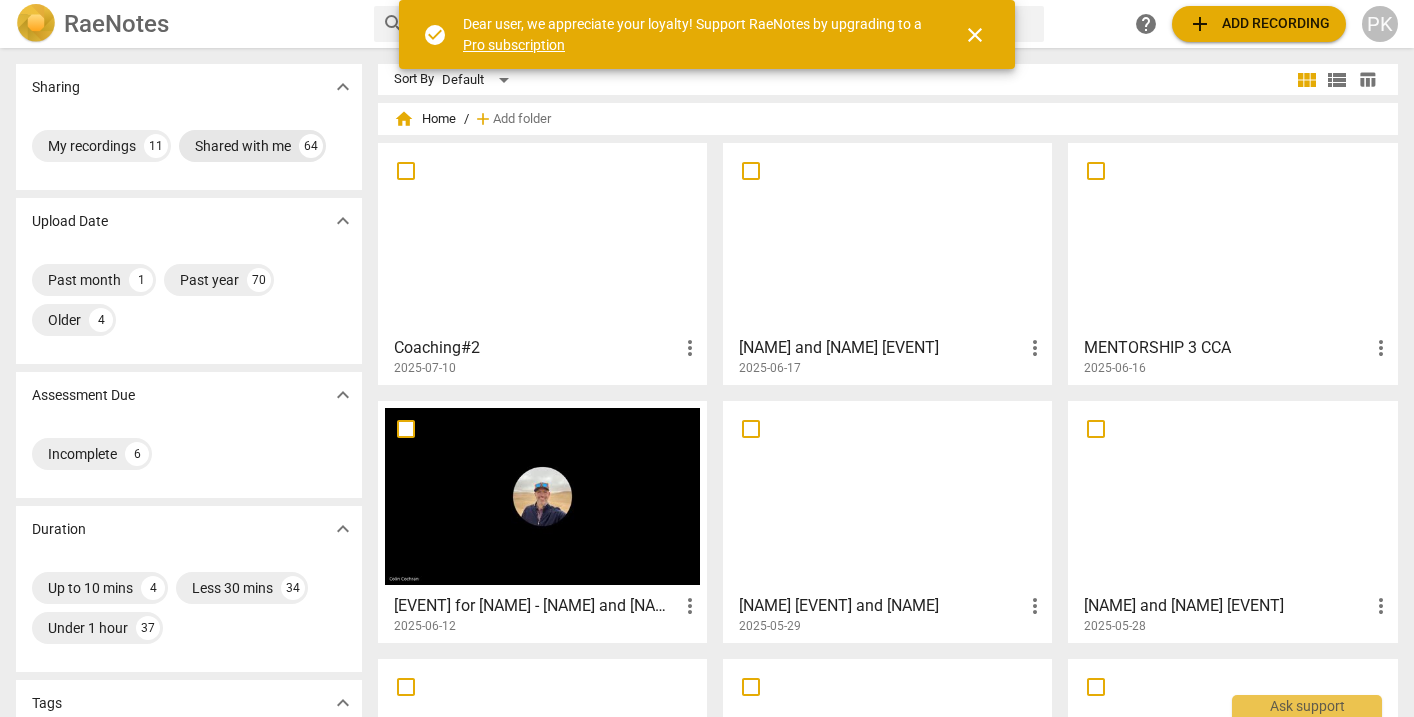 click on "Shared with me" at bounding box center (243, 146) 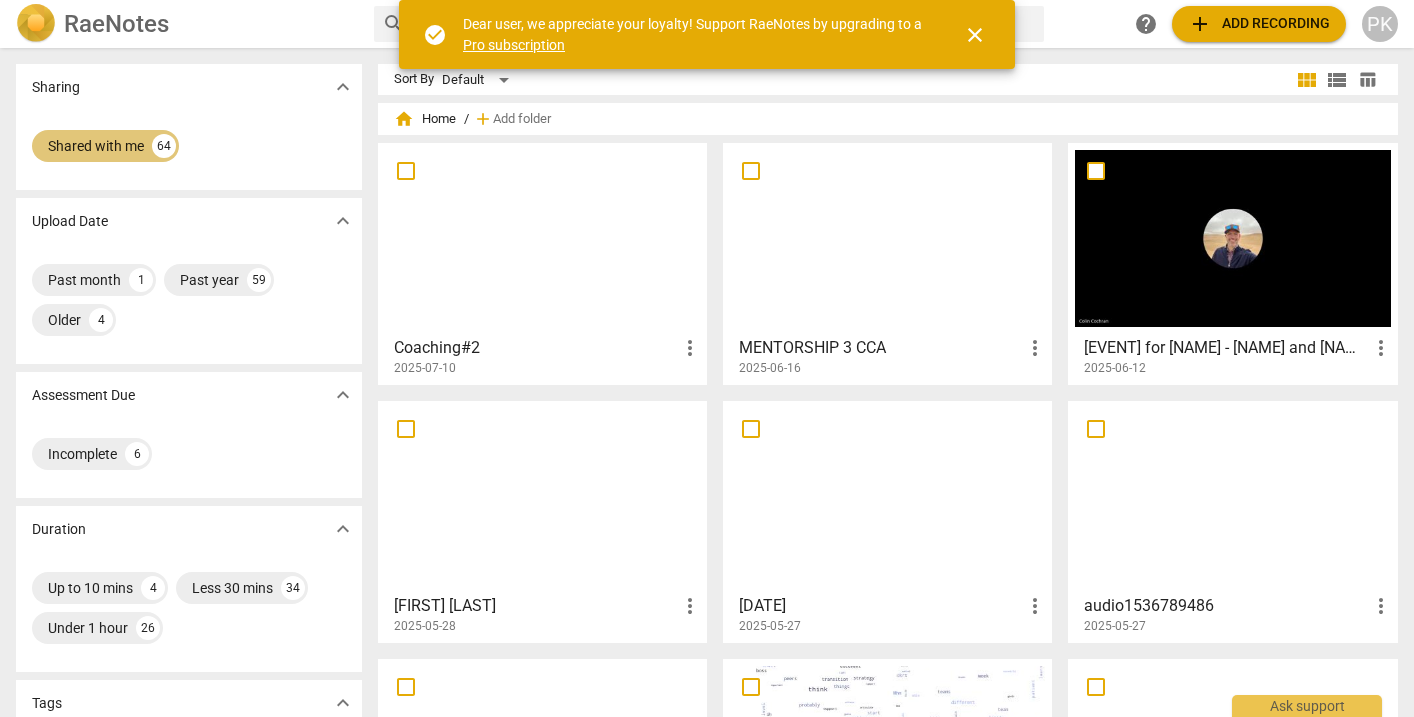 click on "Shared with me 64" at bounding box center [105, 146] 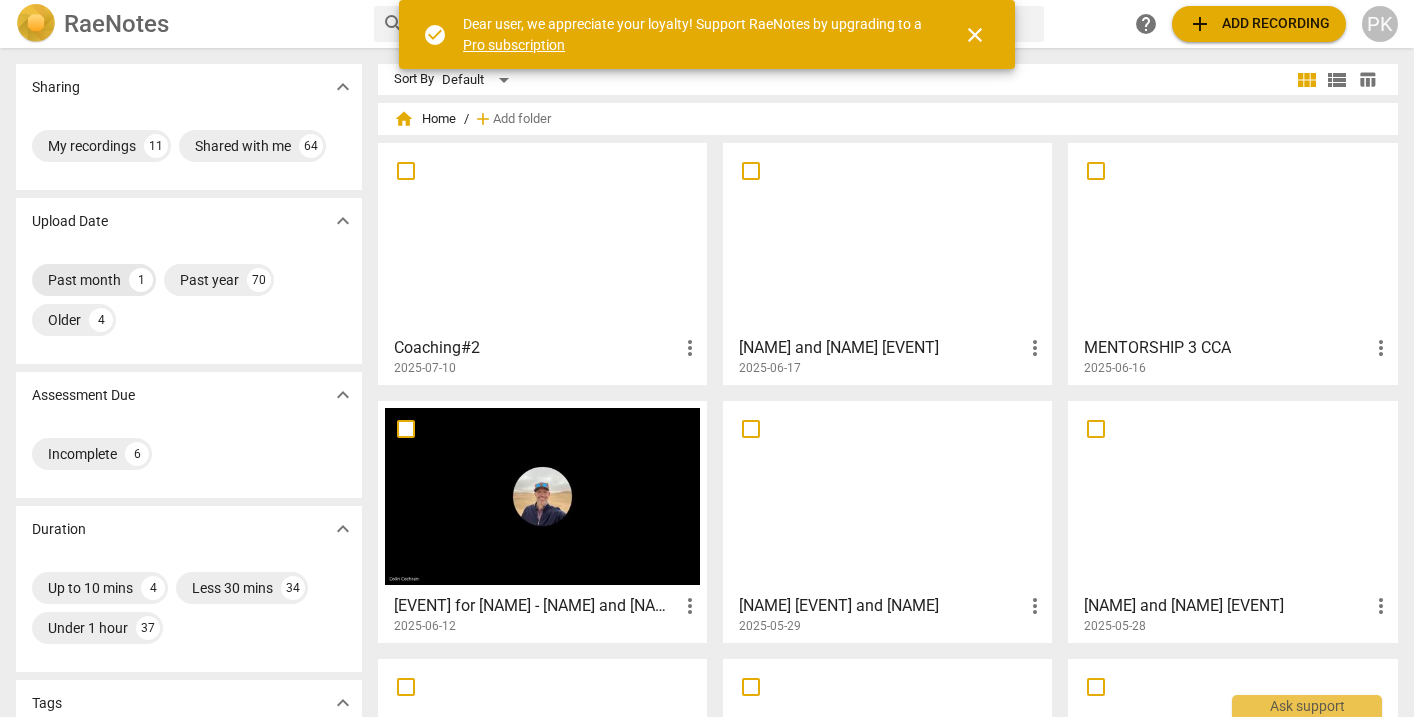 click on "Past month" at bounding box center (84, 280) 